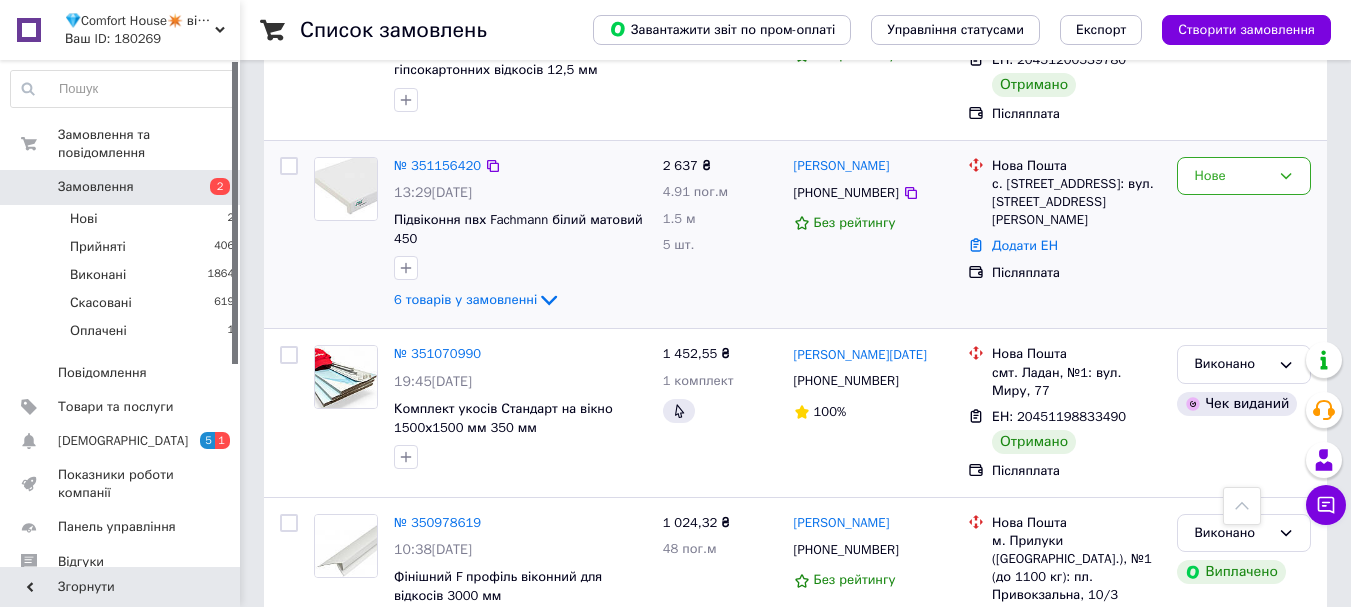 scroll, scrollTop: 0, scrollLeft: 0, axis: both 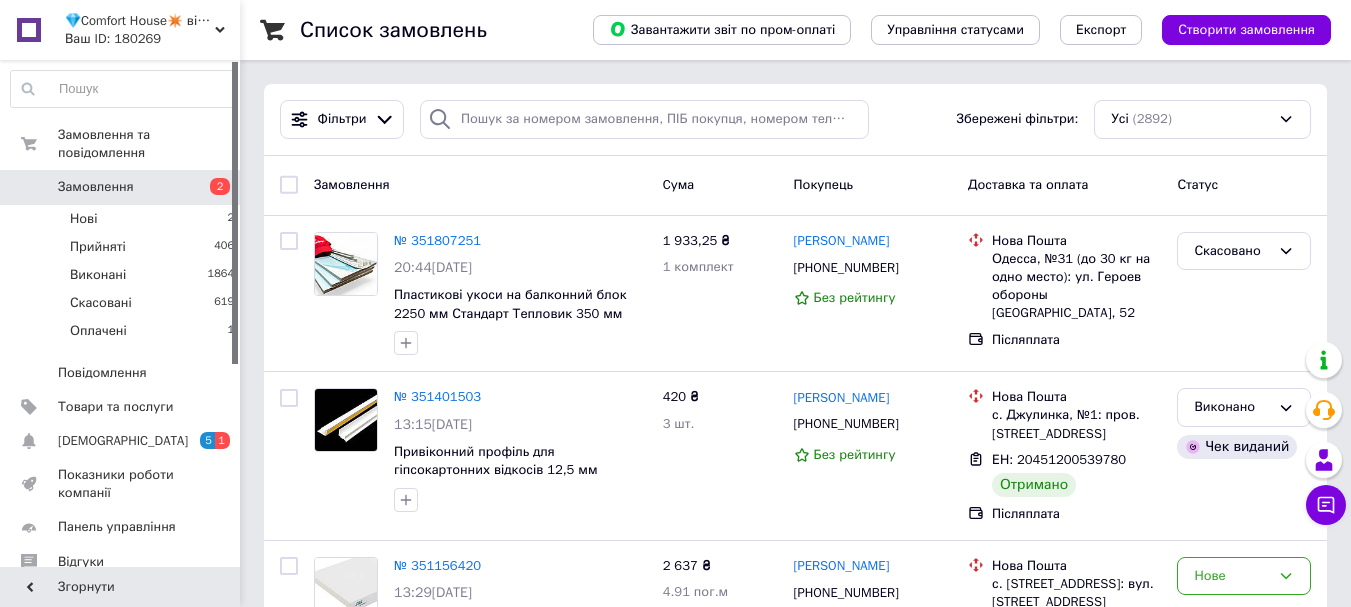 click on "Ваш ID: 180269" at bounding box center (152, 39) 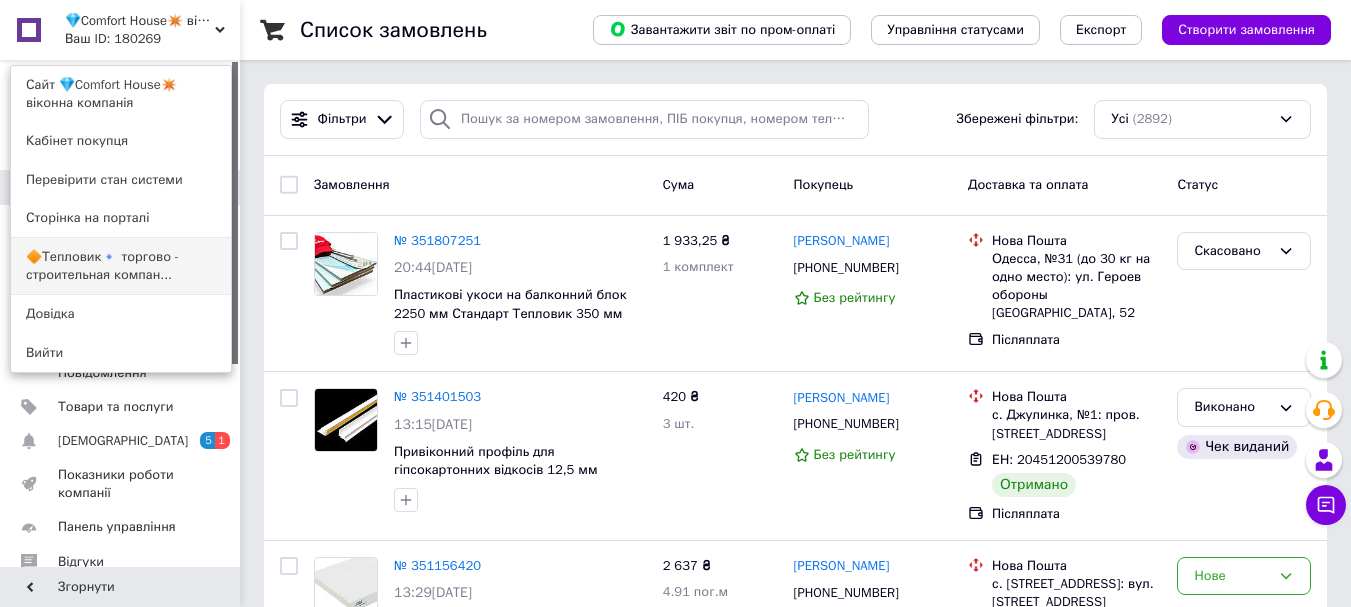 click on "🔶Тепловик🔹 торгово - строительная компан..." at bounding box center [121, 266] 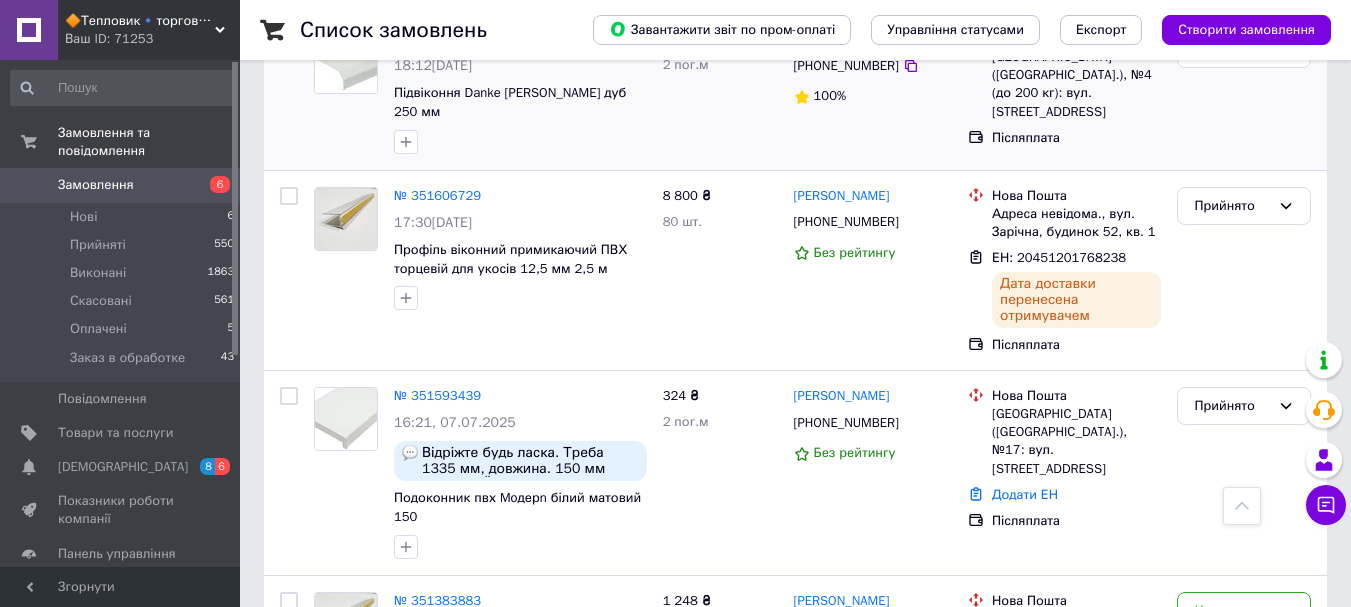 scroll, scrollTop: 1200, scrollLeft: 0, axis: vertical 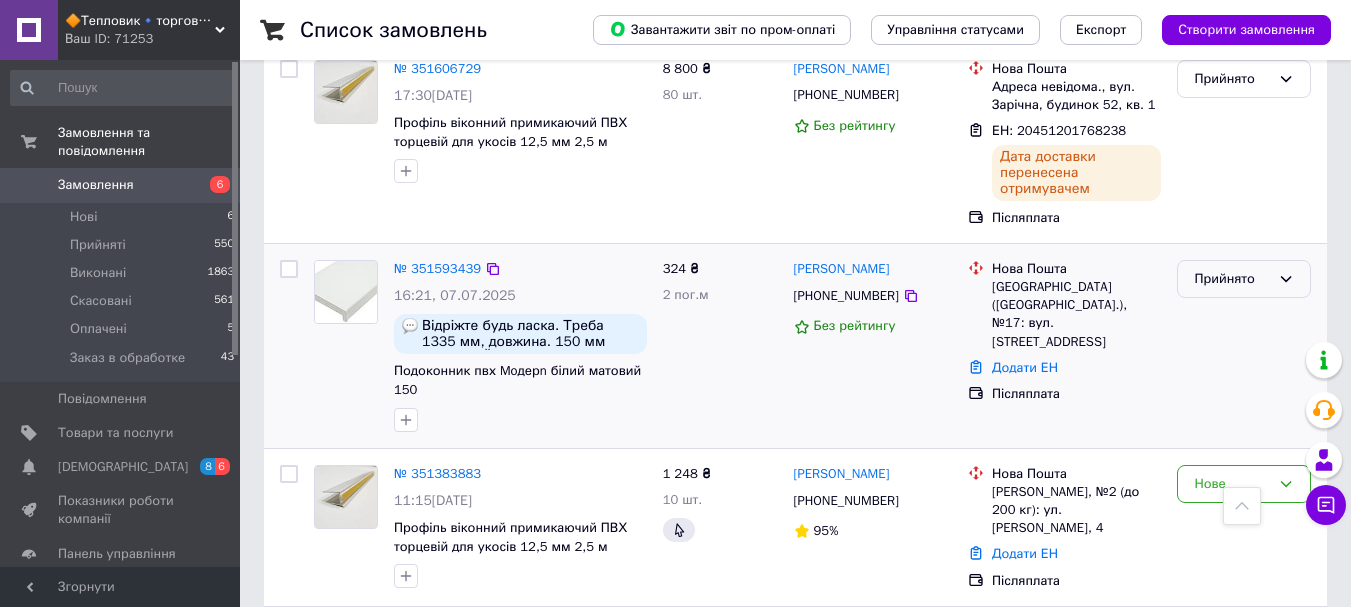 click 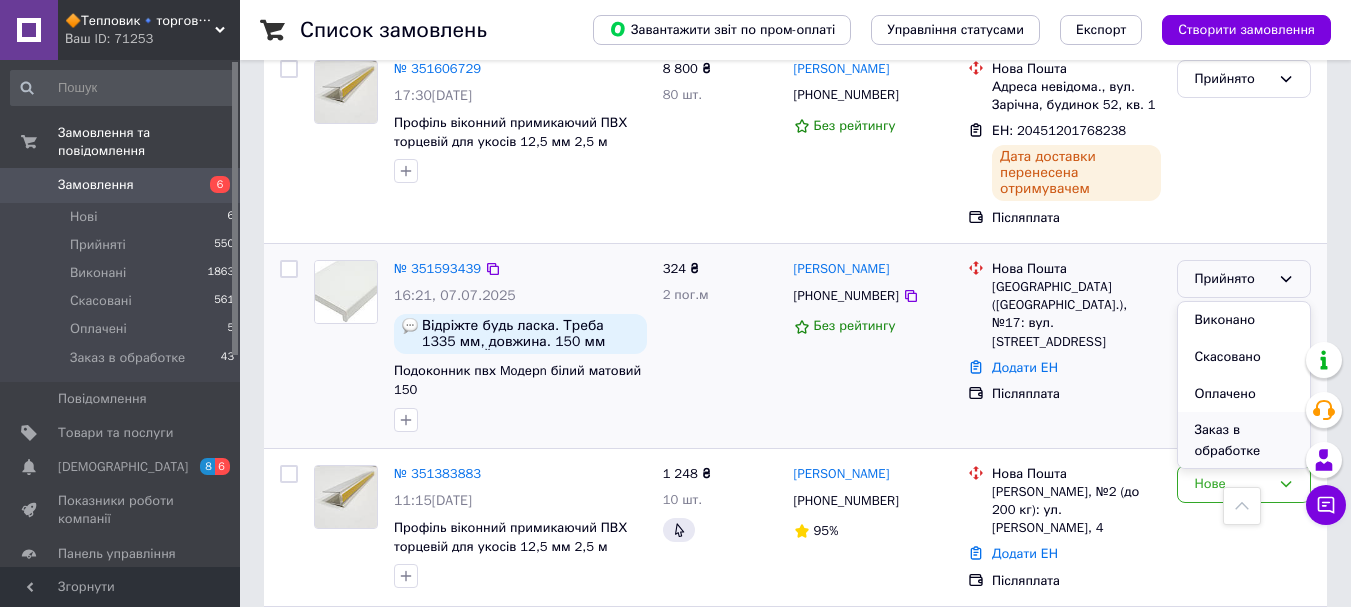 scroll, scrollTop: 1, scrollLeft: 0, axis: vertical 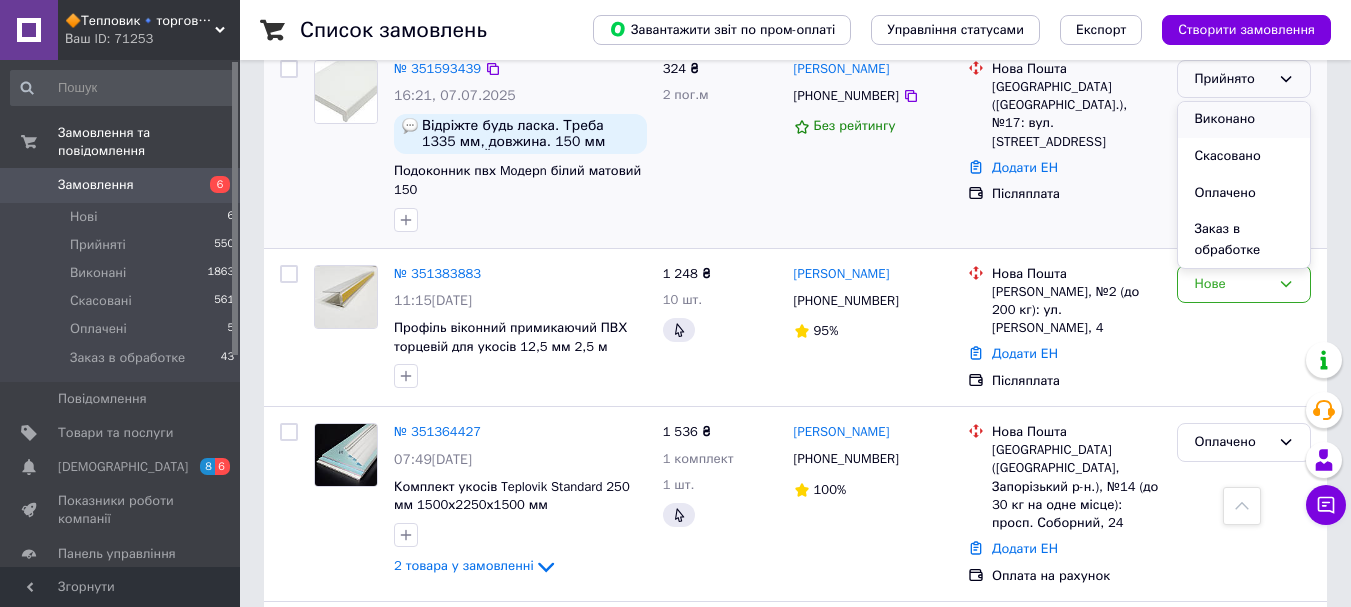 click on "Виконано" at bounding box center [1244, 119] 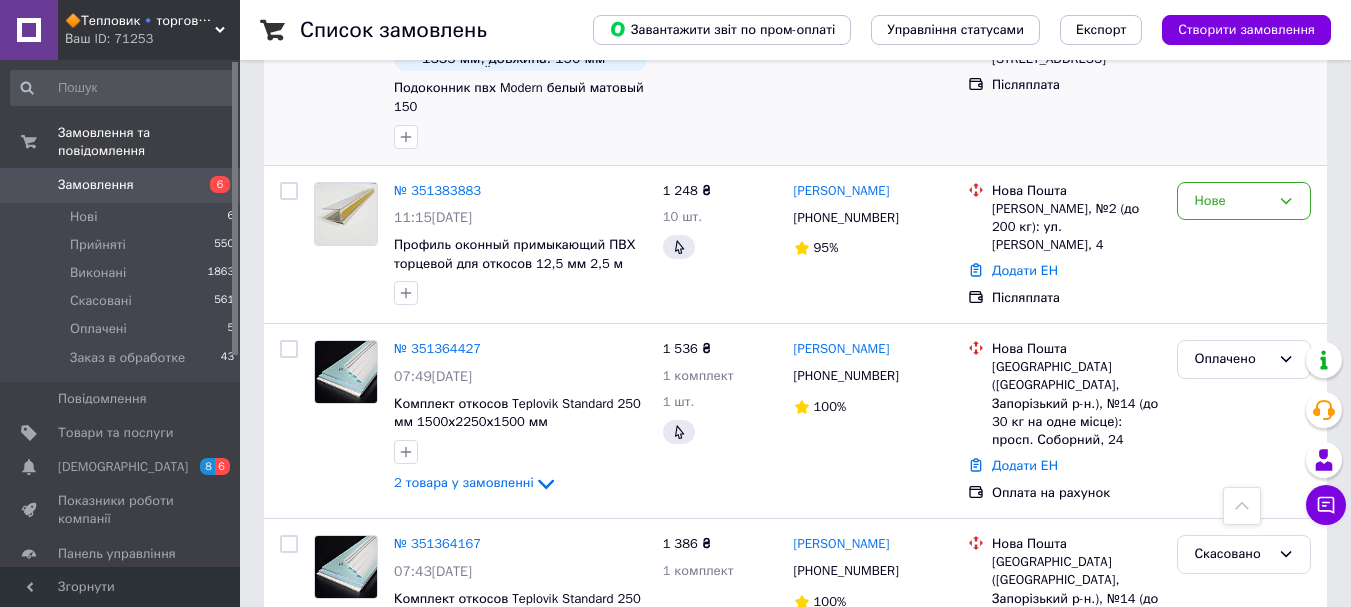 scroll, scrollTop: 1500, scrollLeft: 0, axis: vertical 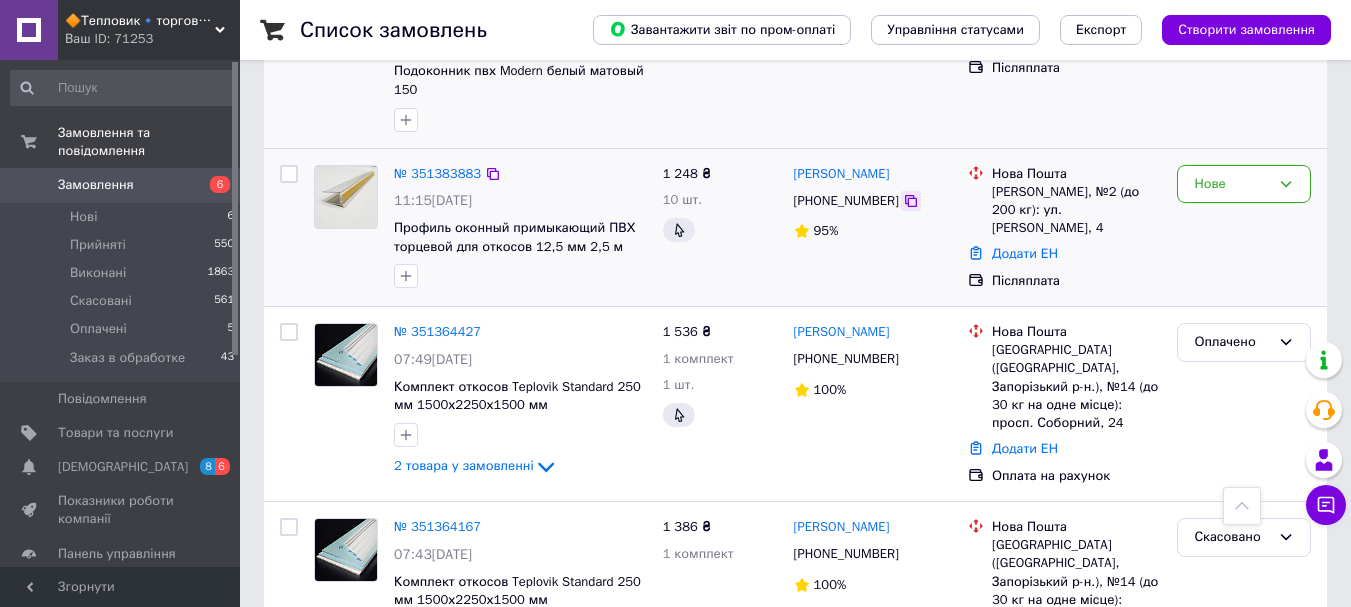click 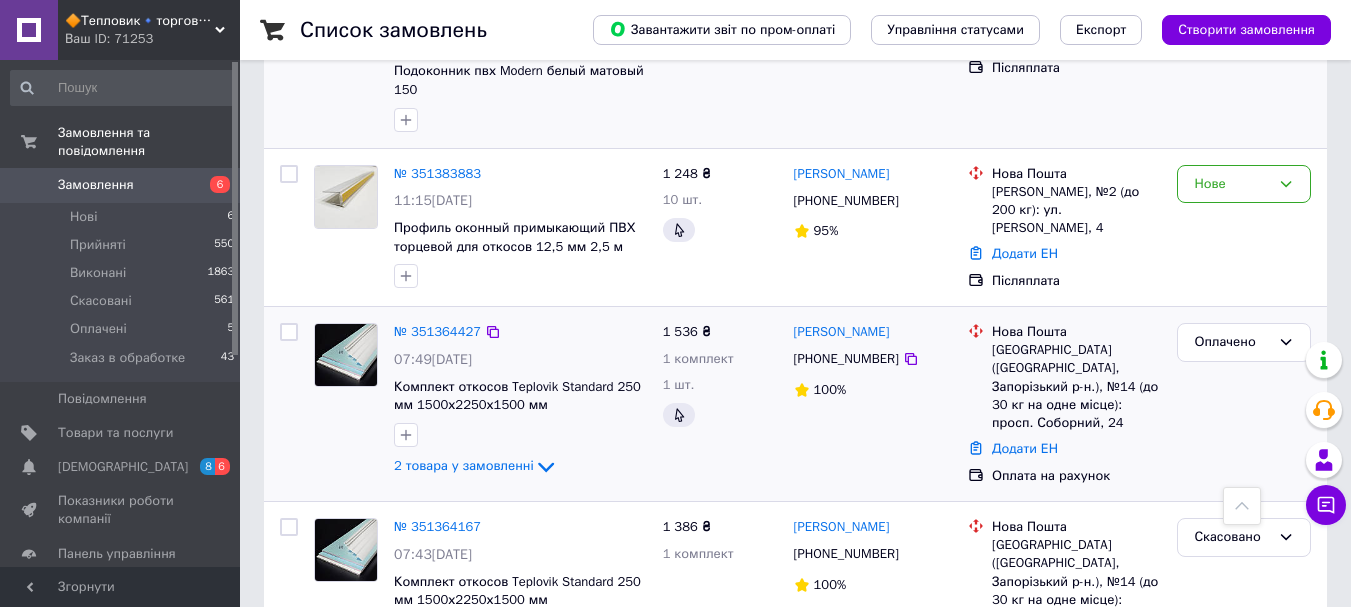 click on "2 товара у замовленні" 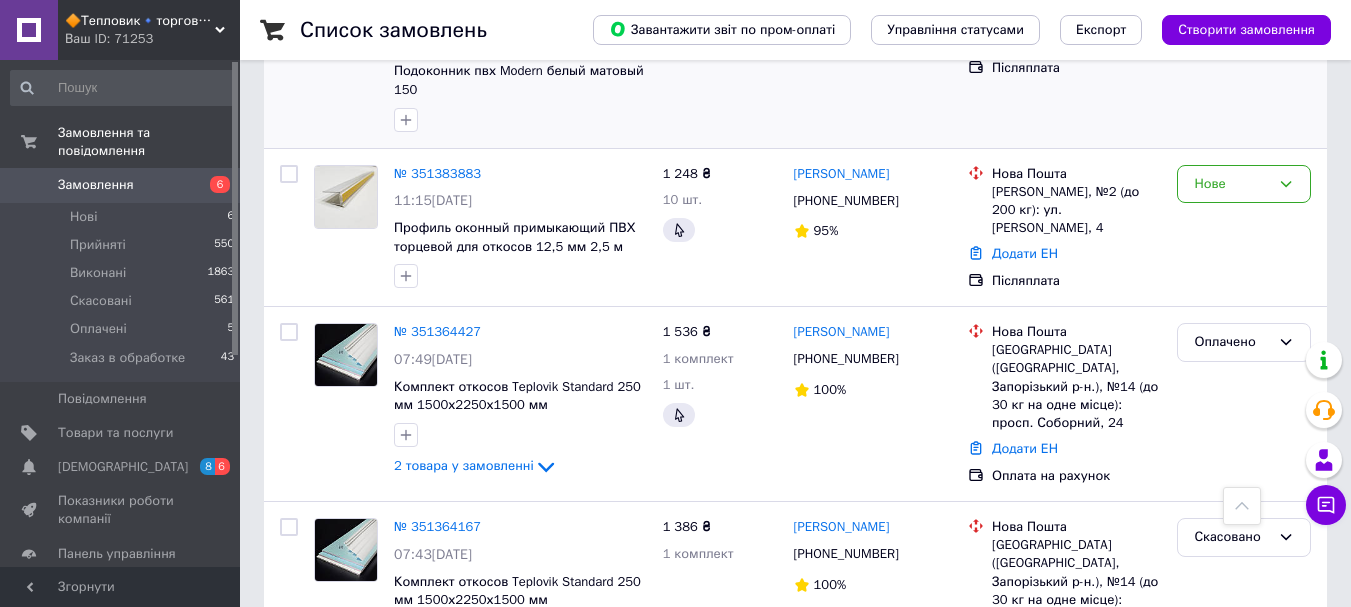 click on "Замовлення" at bounding box center [96, 185] 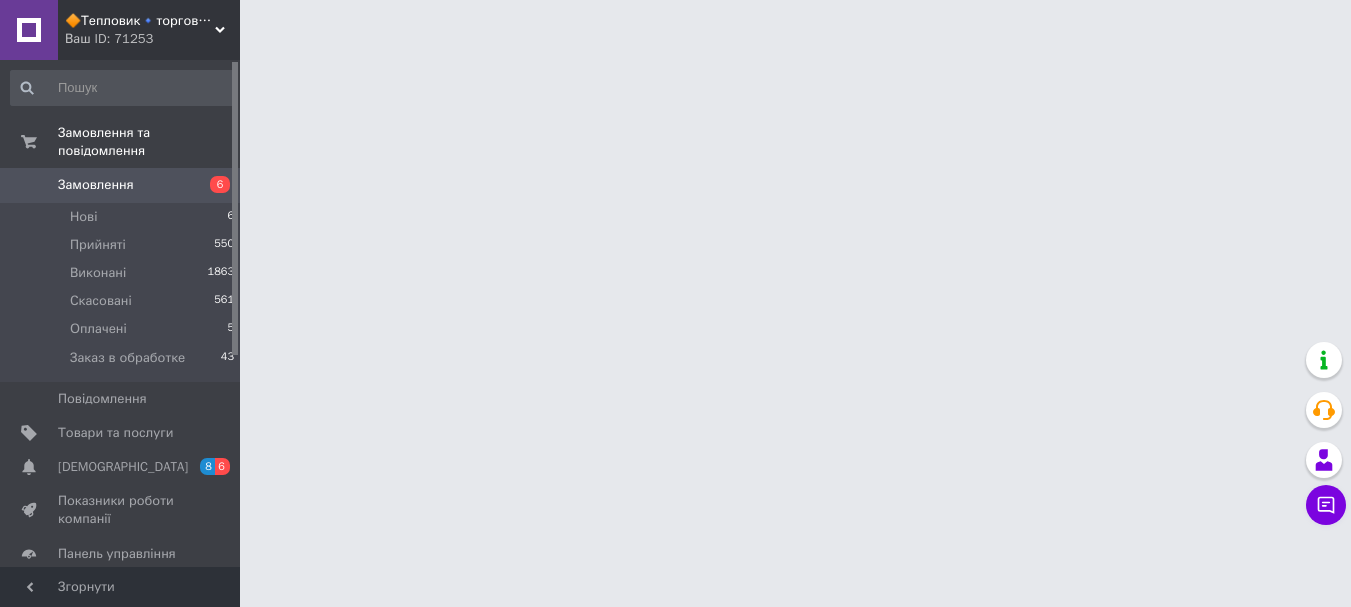 scroll, scrollTop: 0, scrollLeft: 0, axis: both 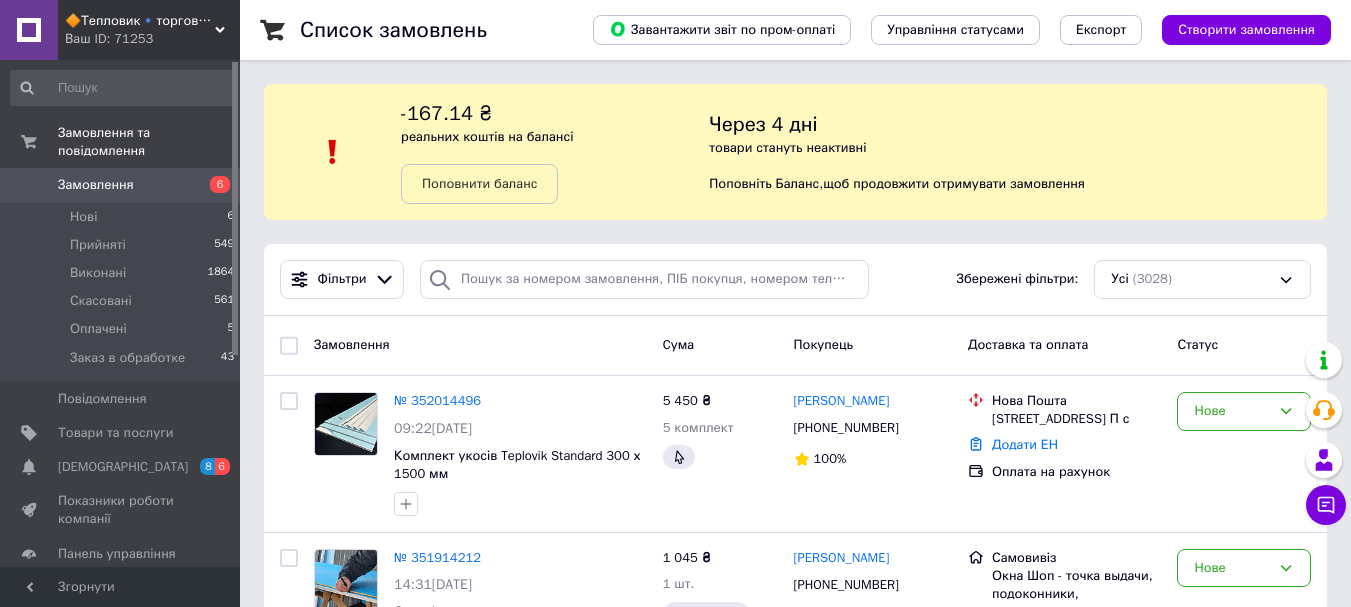 click on "Ваш ID: 71253" at bounding box center (152, 39) 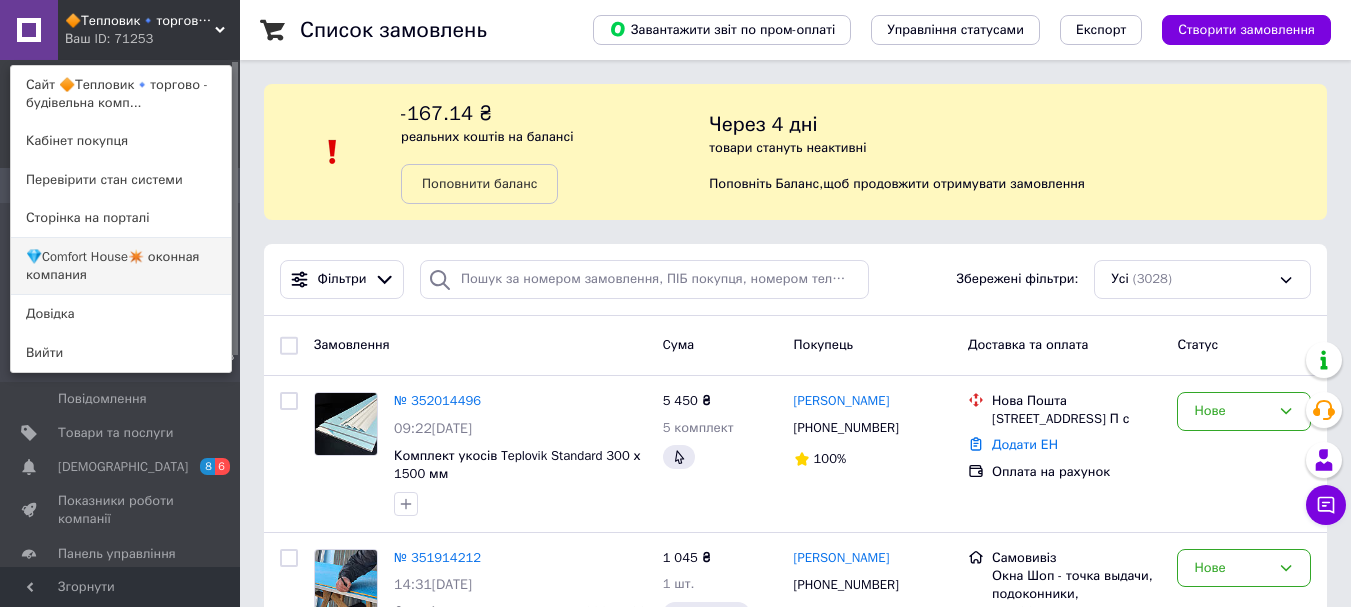 click on "💎Comfort Hоuse✴️ оконная компания" at bounding box center (121, 266) 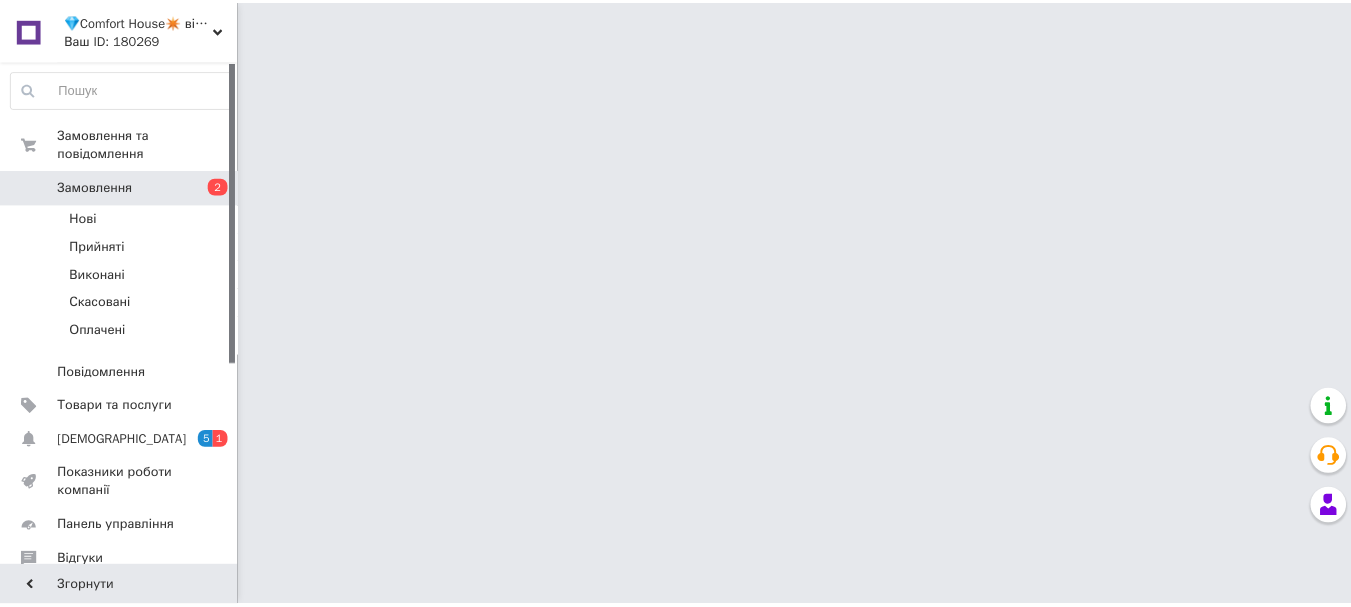 scroll, scrollTop: 0, scrollLeft: 0, axis: both 